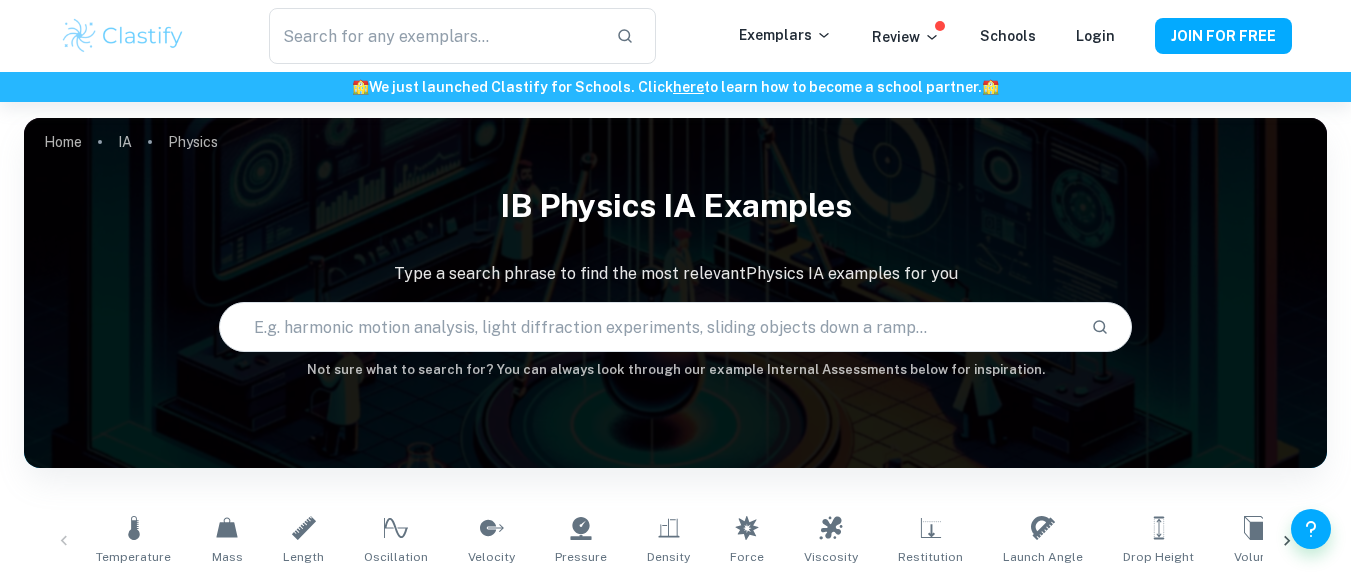 scroll, scrollTop: 0, scrollLeft: 0, axis: both 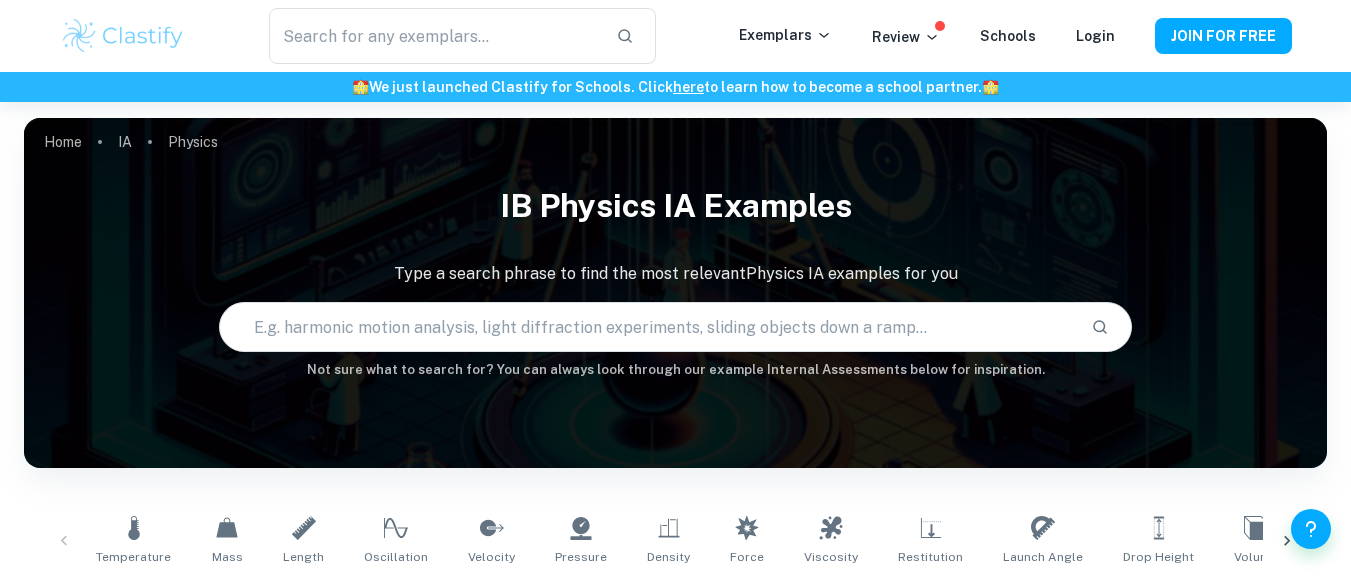 click at bounding box center [647, 327] 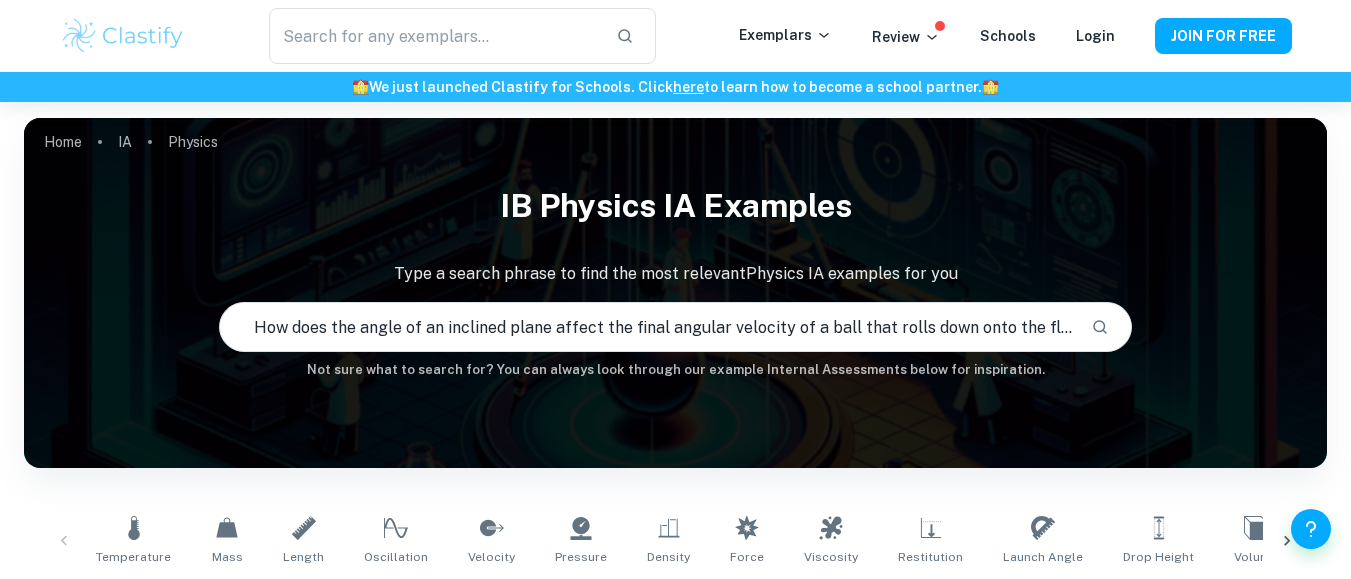 scroll, scrollTop: 0, scrollLeft: 37, axis: horizontal 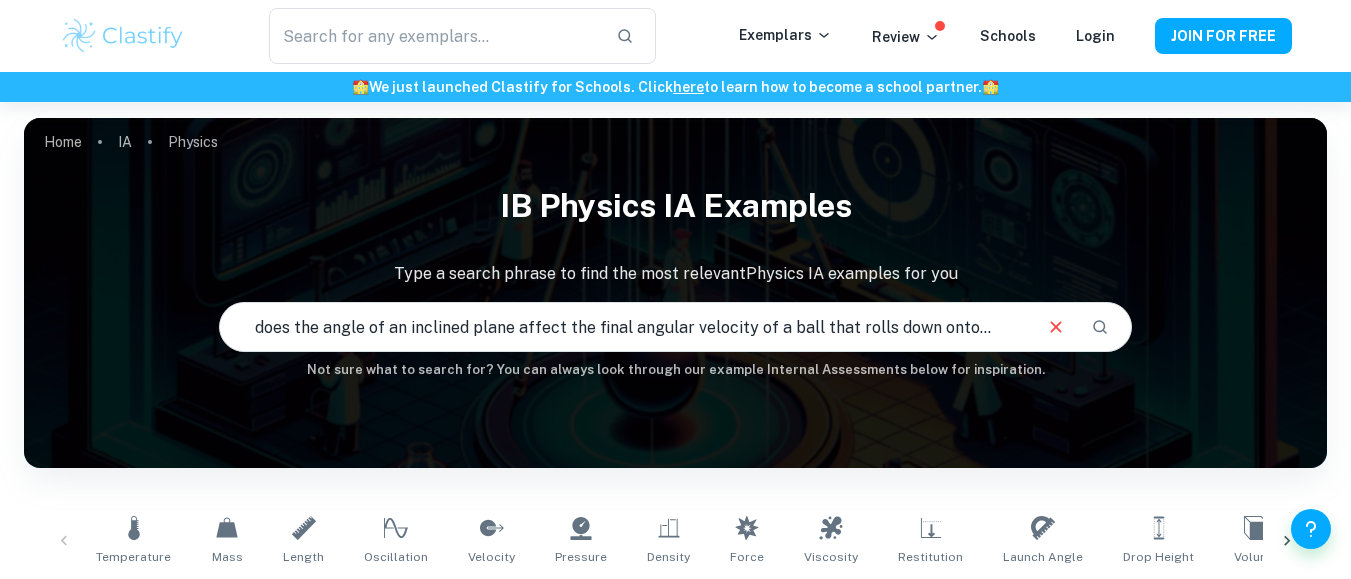 type on "How does the angle of an inclined plane affect the final angular velocity of a ball that rolls down onto the floor" 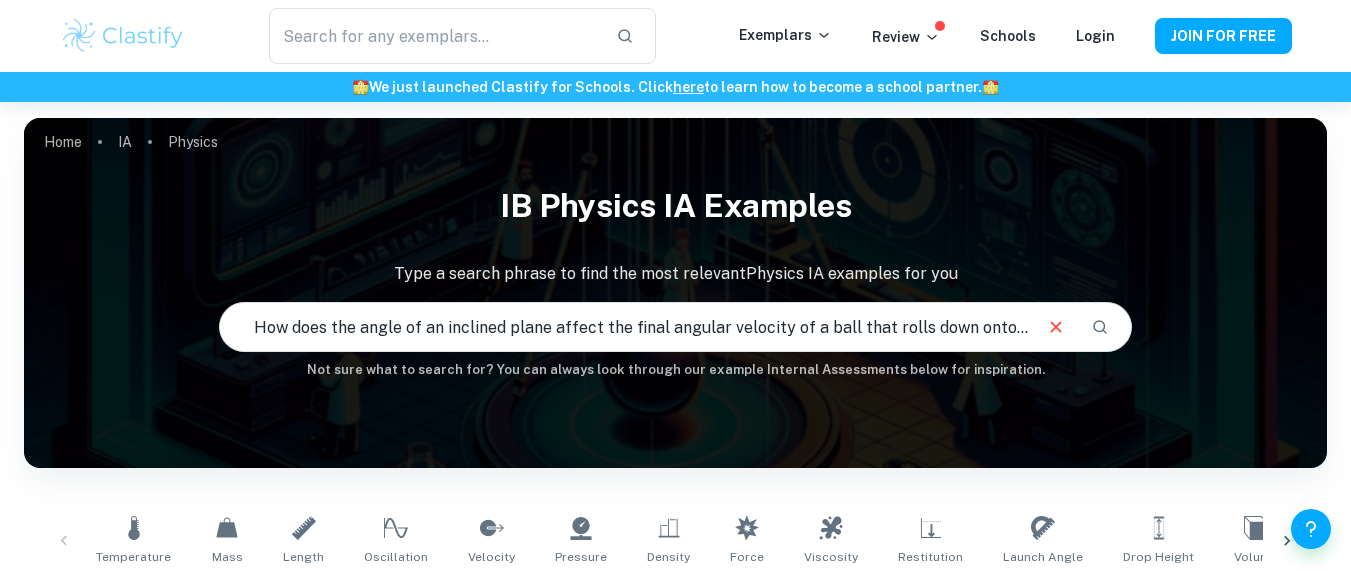 click on "Home IA Physics IB Physics IA examples Type a search phrase to find the most relevant  Physics   IA    examples for you How does the angle of an inclined plane affect the final angular velocity of a ball that rolls down onto the floor ​ Not sure what to search for? You can always look through our example Internal Assessments below for inspiration. Temperature Mass Length Oscillation Velocity Pressure Density Force Viscosity Restitution Launch Angle Drop Height Volume Springs Refractive Index Acceleration Frequency Resistance Surface Area Energy Physics  IAs related to:    How does the angle o ... Filter Filter exemplars IB College Category IA EE TOK Notes Subject Type a subject Physics Type a subject Grade 7 6 5 4 3 2 1 Level HL SL Session May 2026 May 2025 November 2024 May 2024 November 2023 May 2023 November 2022 May 2022 November 2021 May 2021 Other   Apply Filter exemplars IB College Category IA EE TOK Notes Subject Type a subject Physics Type a subject Grade 7 6 5 4 3 2 1 Level HL SL Session May 2026" at bounding box center [675, 9134] 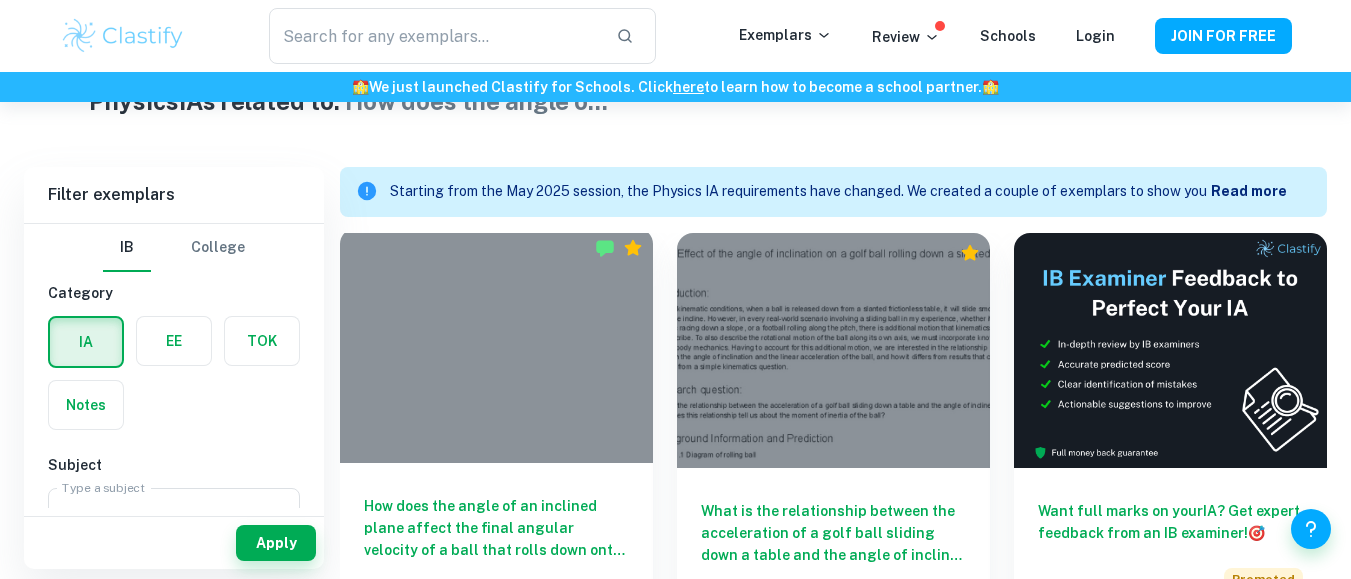 click on "How does the angle of an inclined plane affect the final angular velocity of a ball that rolls down
onto the floor?" at bounding box center [496, 528] 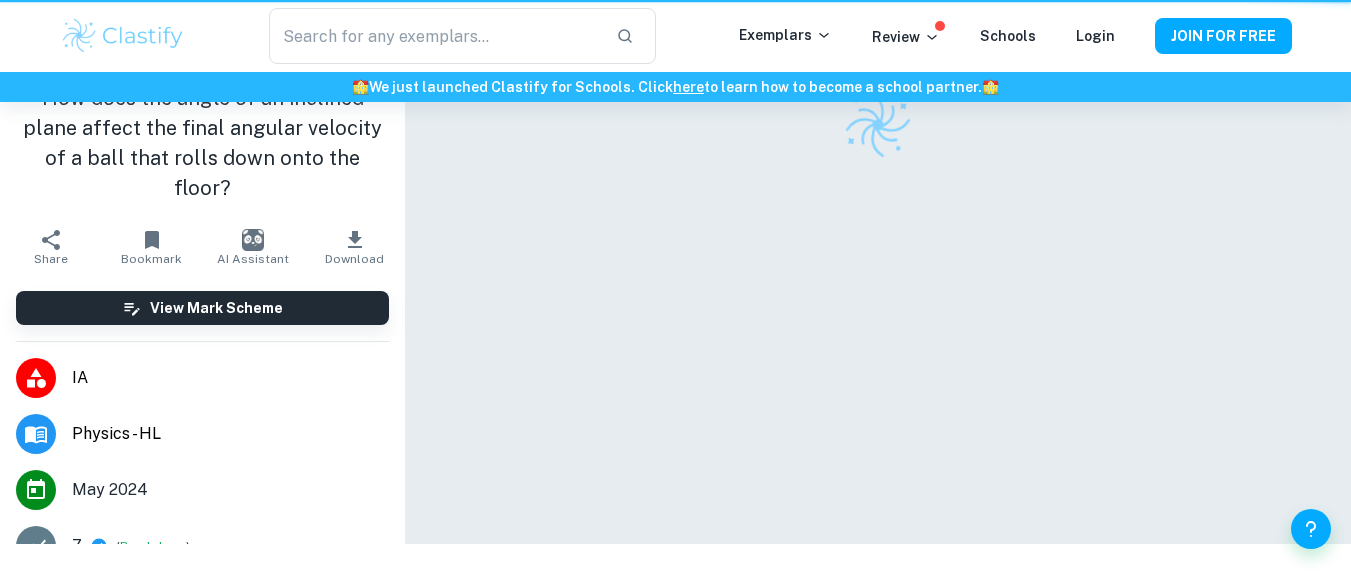 scroll, scrollTop: 0, scrollLeft: 0, axis: both 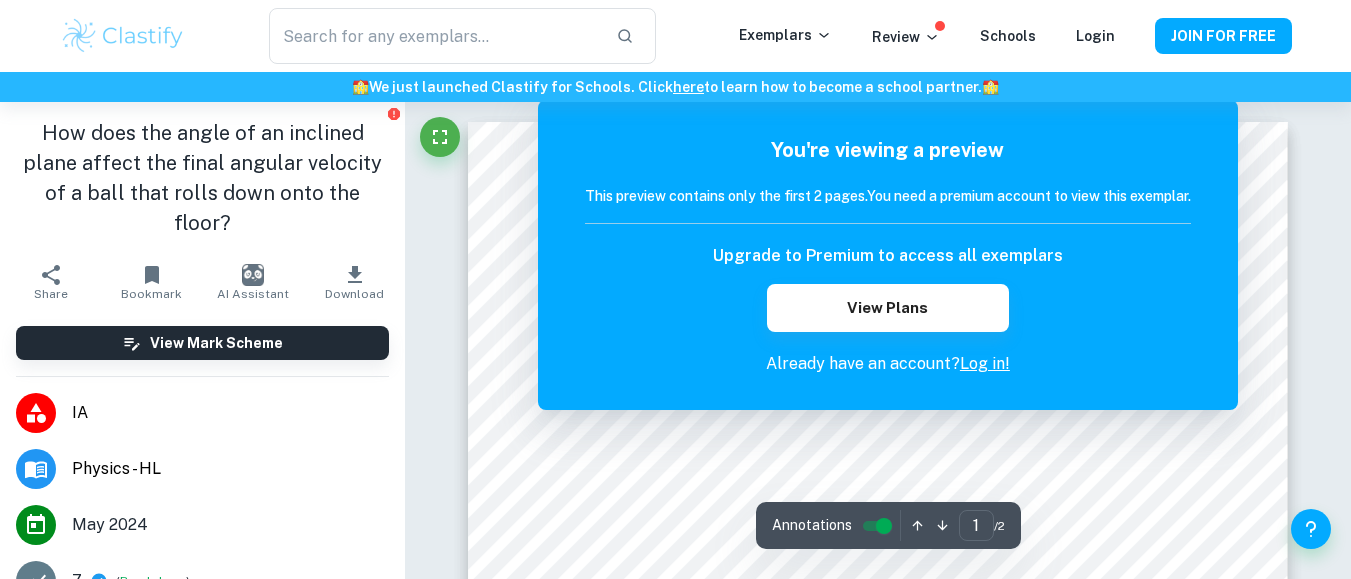 click on "Log in!" at bounding box center (985, 363) 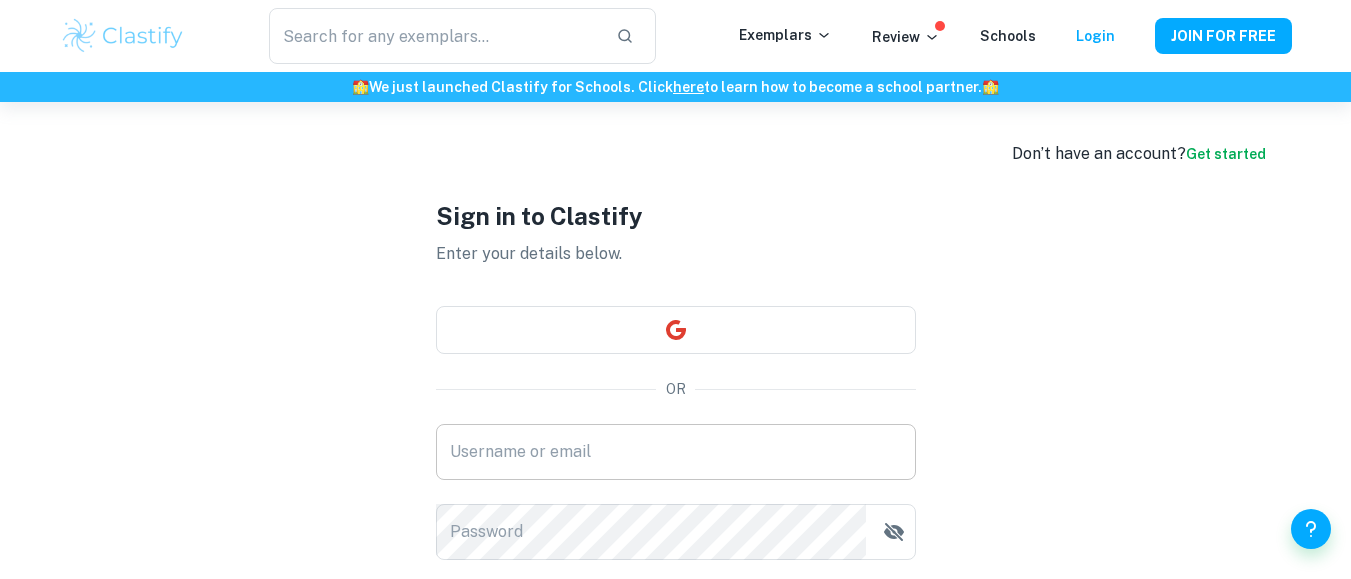 click on "Username or email" at bounding box center [676, 452] 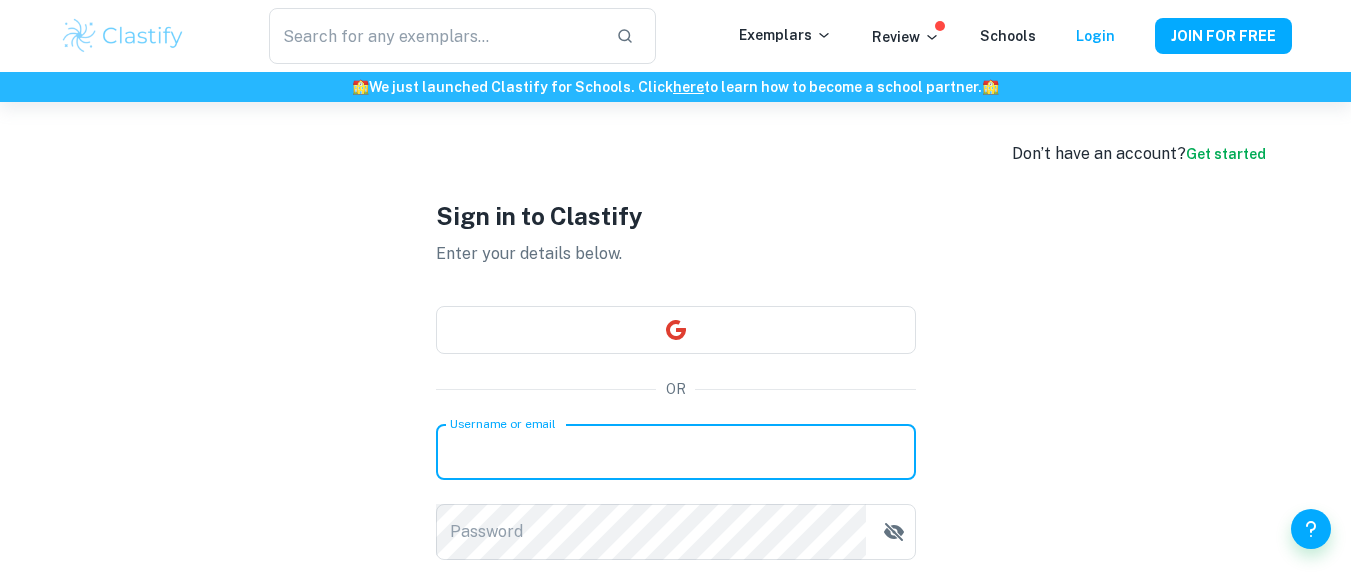 click on "Username or email" at bounding box center (676, 452) 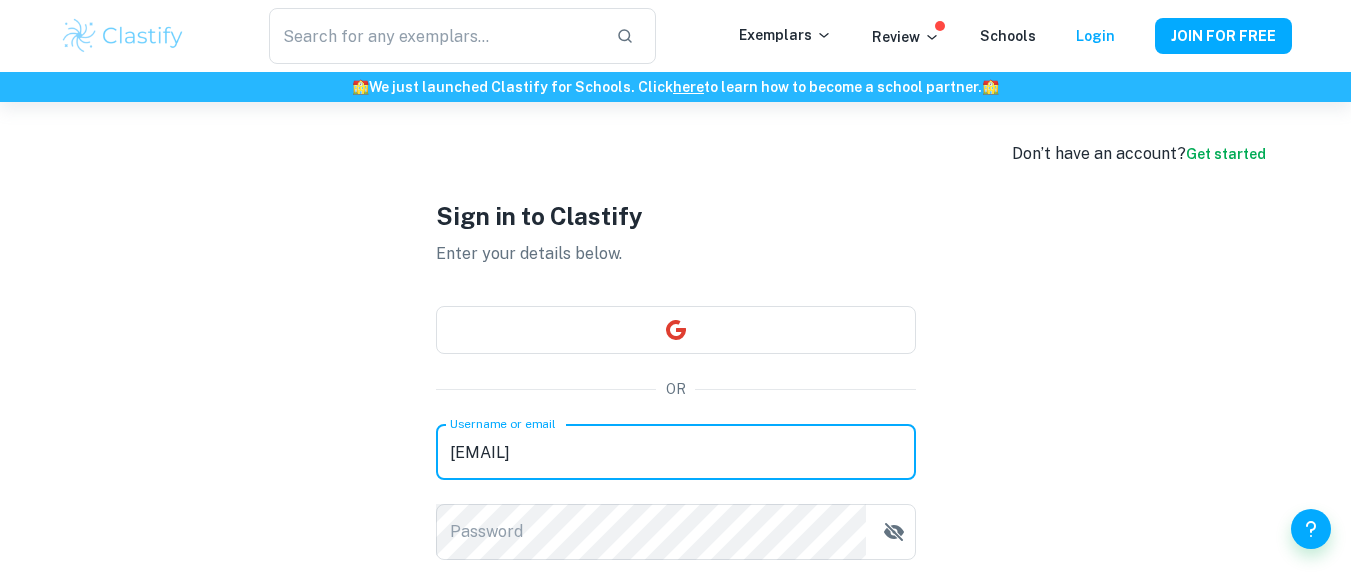 click on "aksharakk2011@gmail" at bounding box center (676, 452) 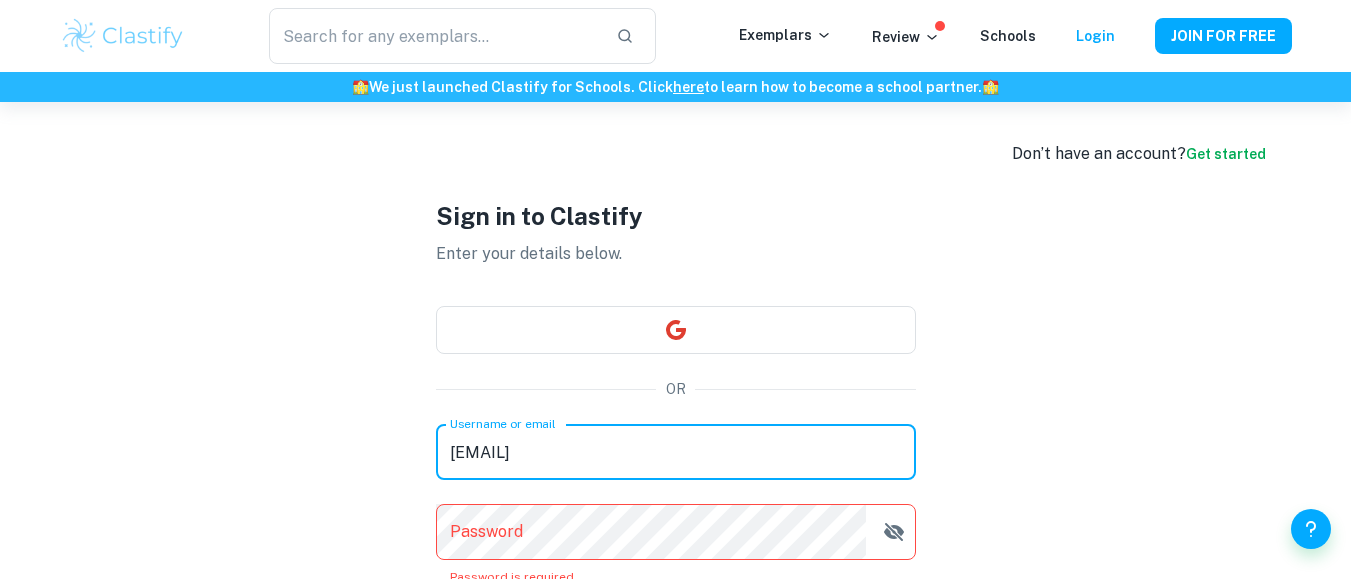 drag, startPoint x: 1318, startPoint y: 226, endPoint x: 1365, endPoint y: 245, distance: 50.695168 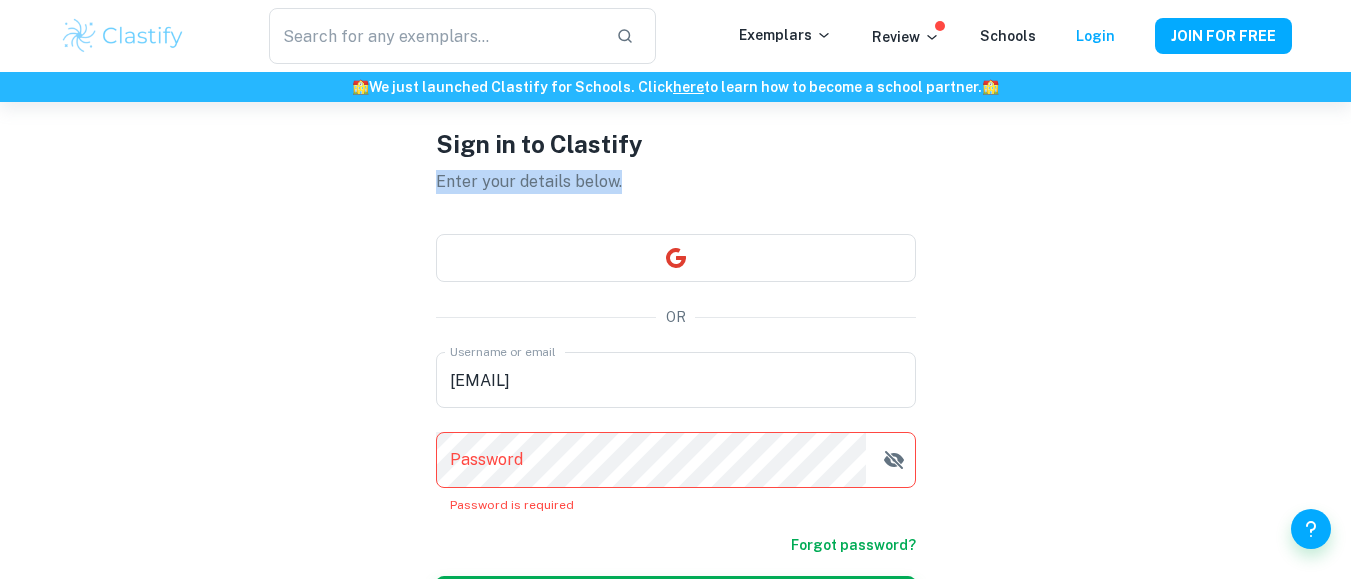scroll, scrollTop: 95, scrollLeft: 0, axis: vertical 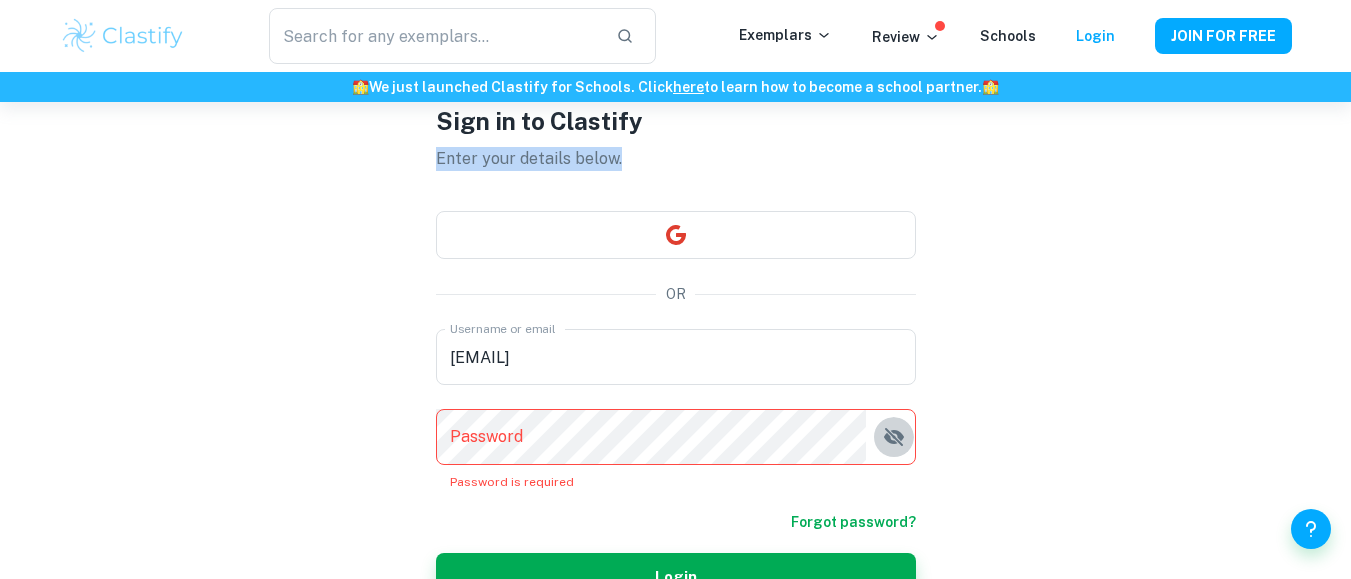 click 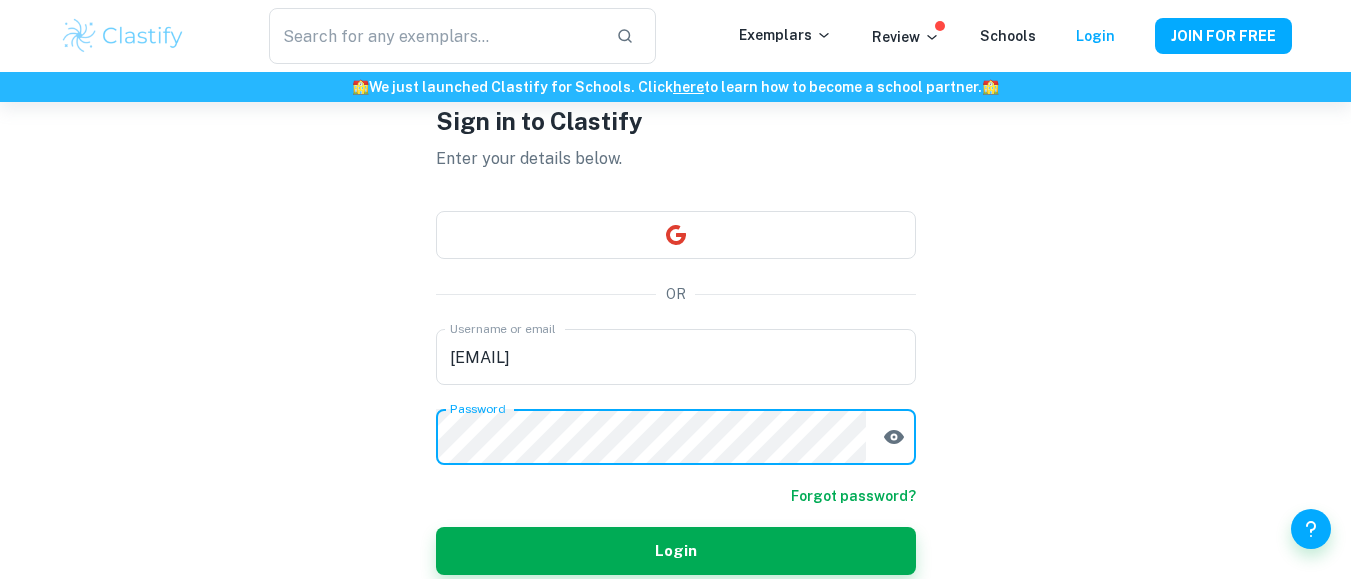 click on "Login" at bounding box center [676, 551] 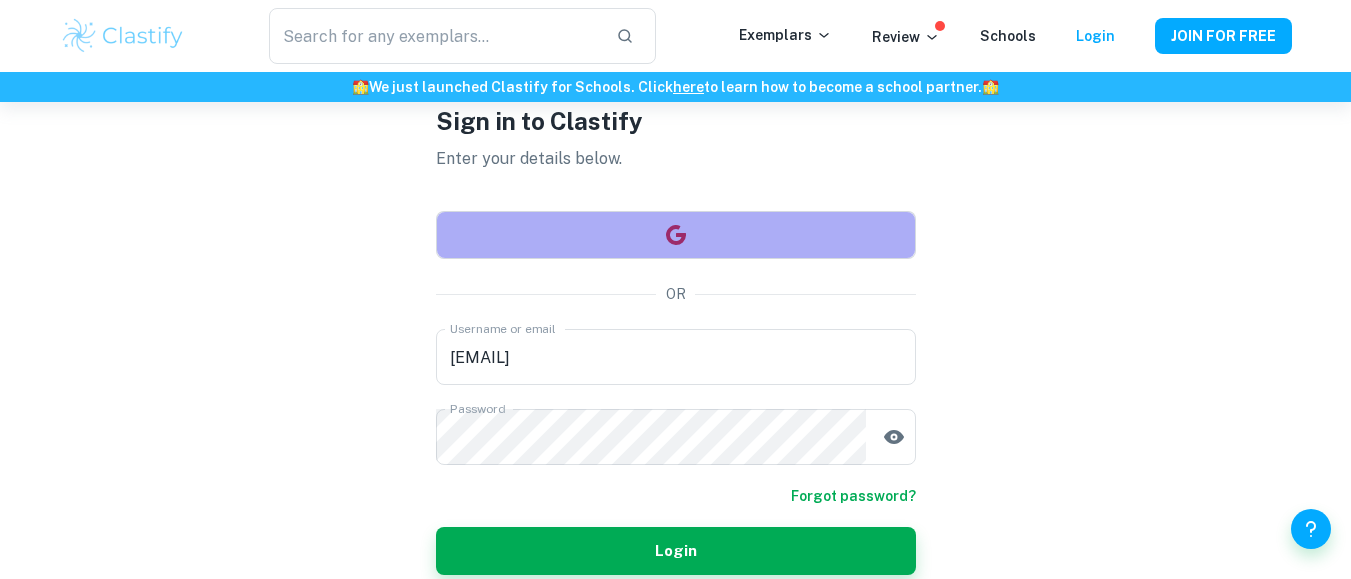 click at bounding box center [676, 235] 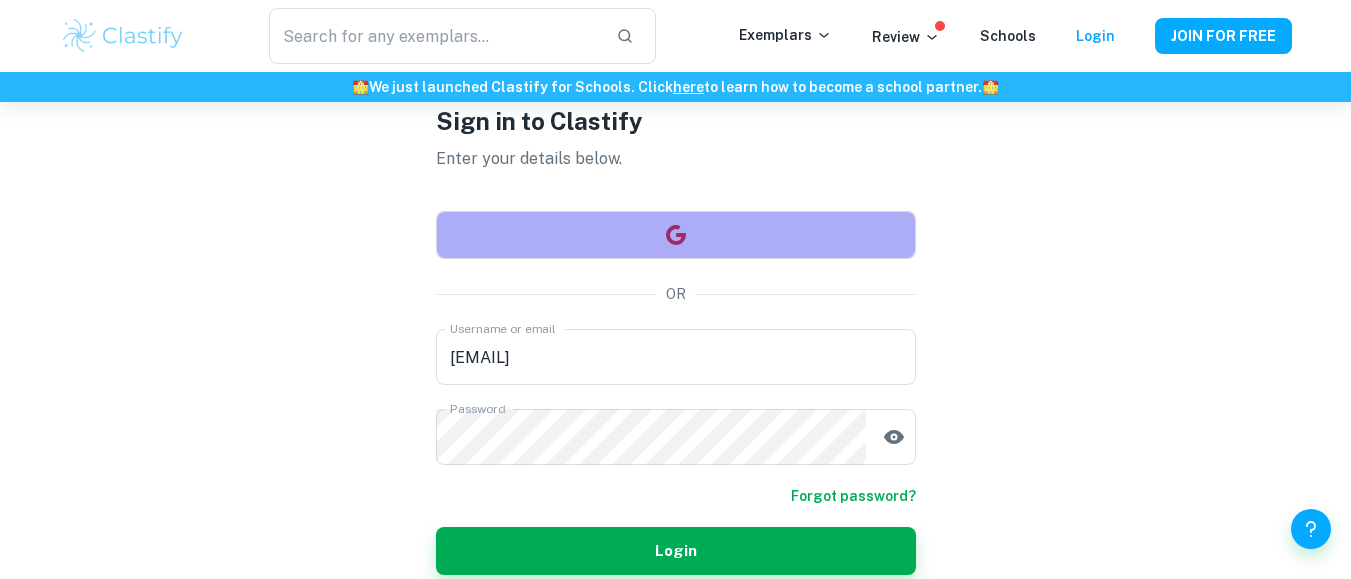 click at bounding box center (676, 235) 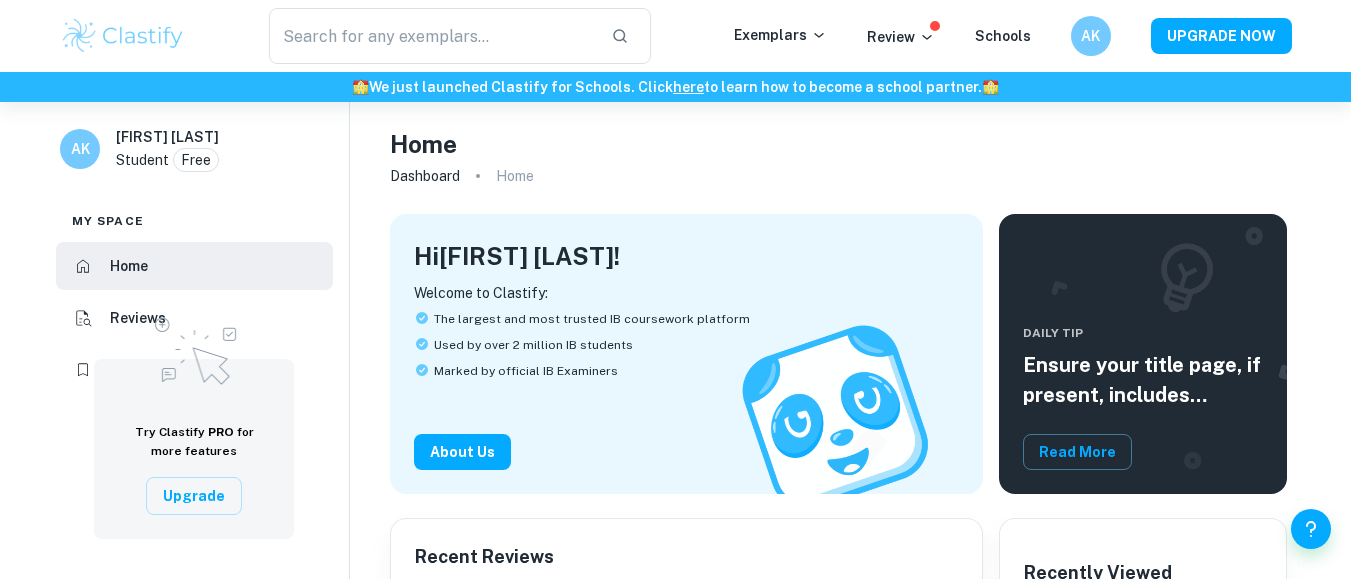 scroll, scrollTop: 0, scrollLeft: 0, axis: both 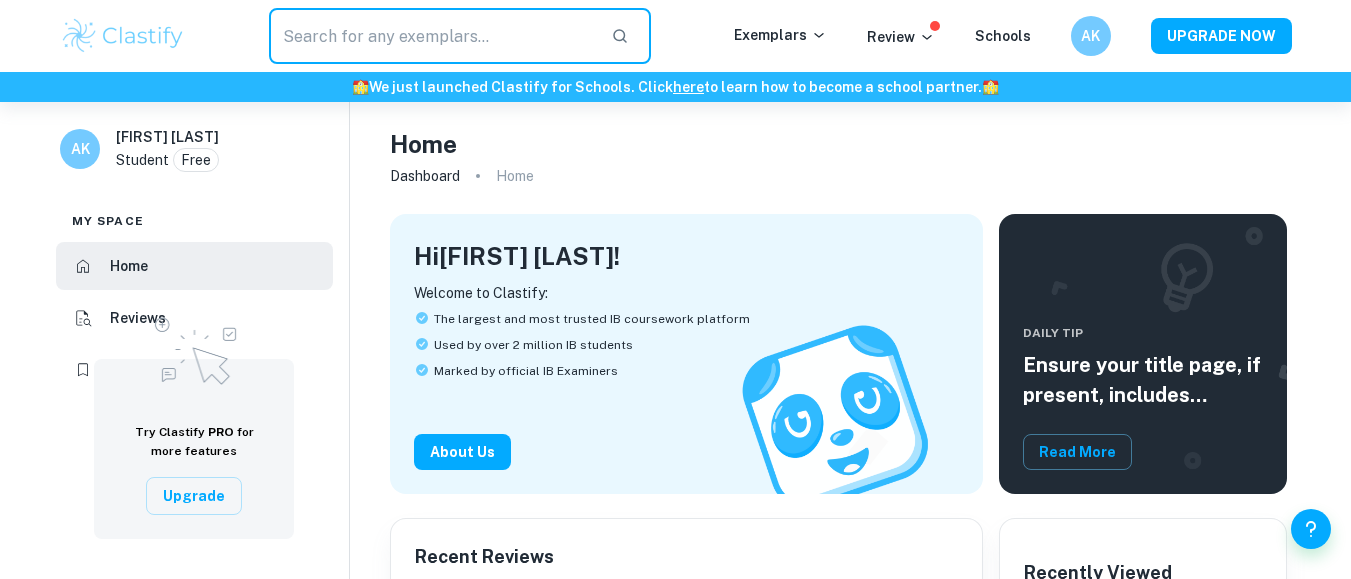 click at bounding box center (432, 36) 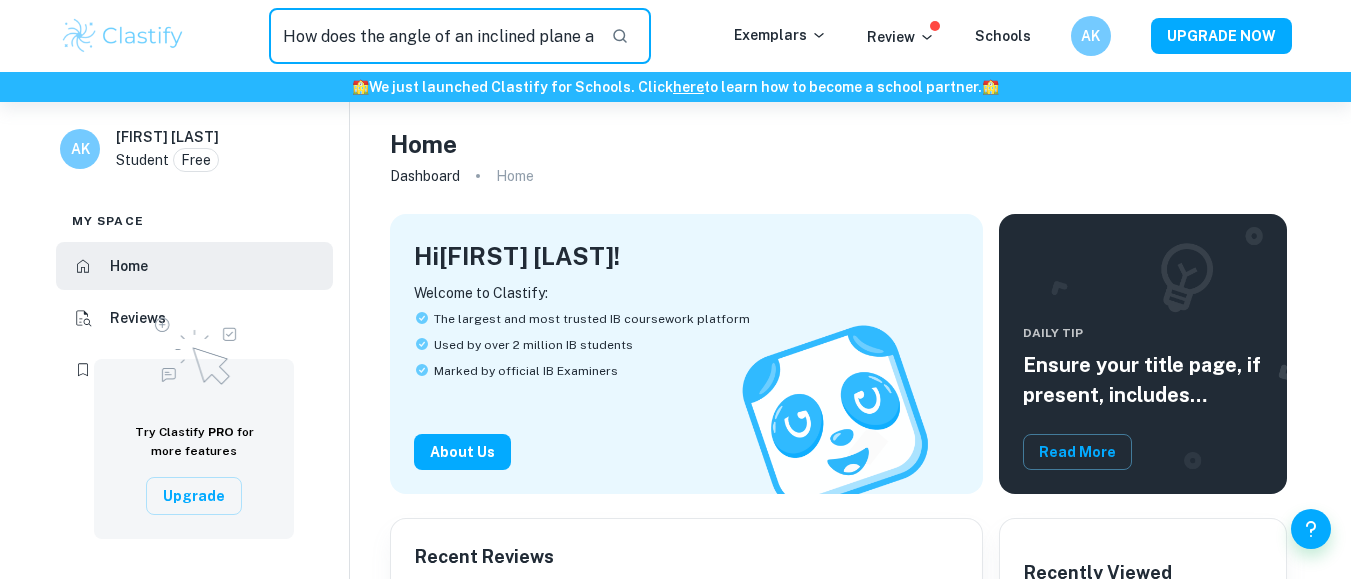 scroll, scrollTop: 0, scrollLeft: 493, axis: horizontal 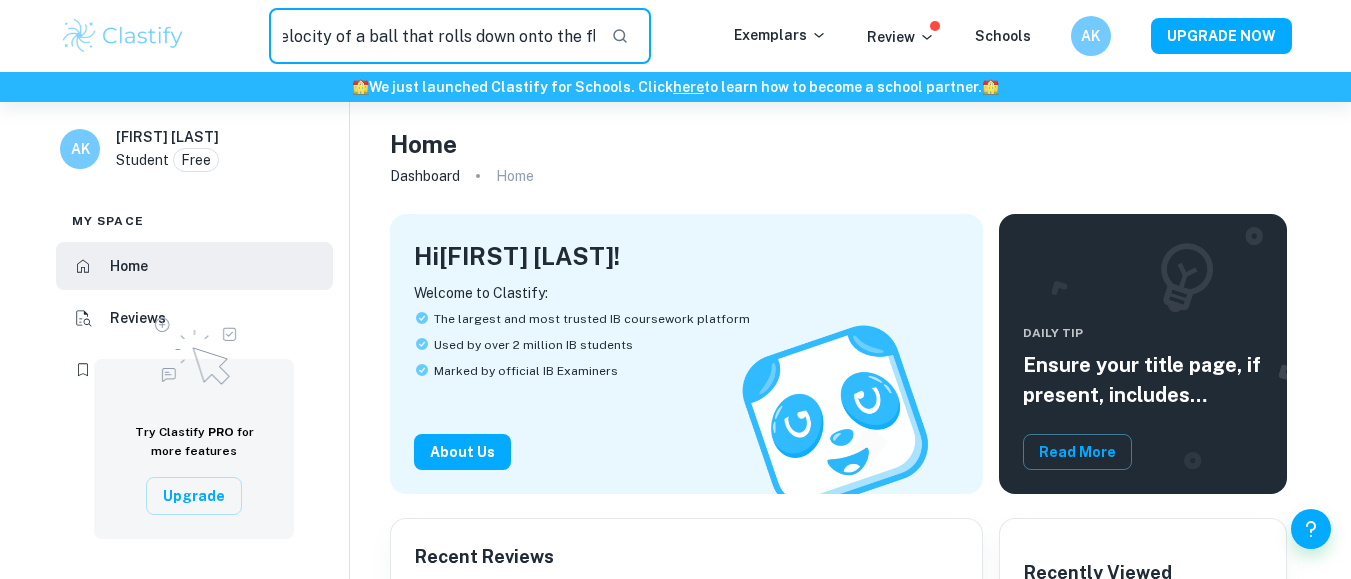 type on "How does the angle of an inclined plane affect the final angular velocity of a ball that rolls down onto the floor" 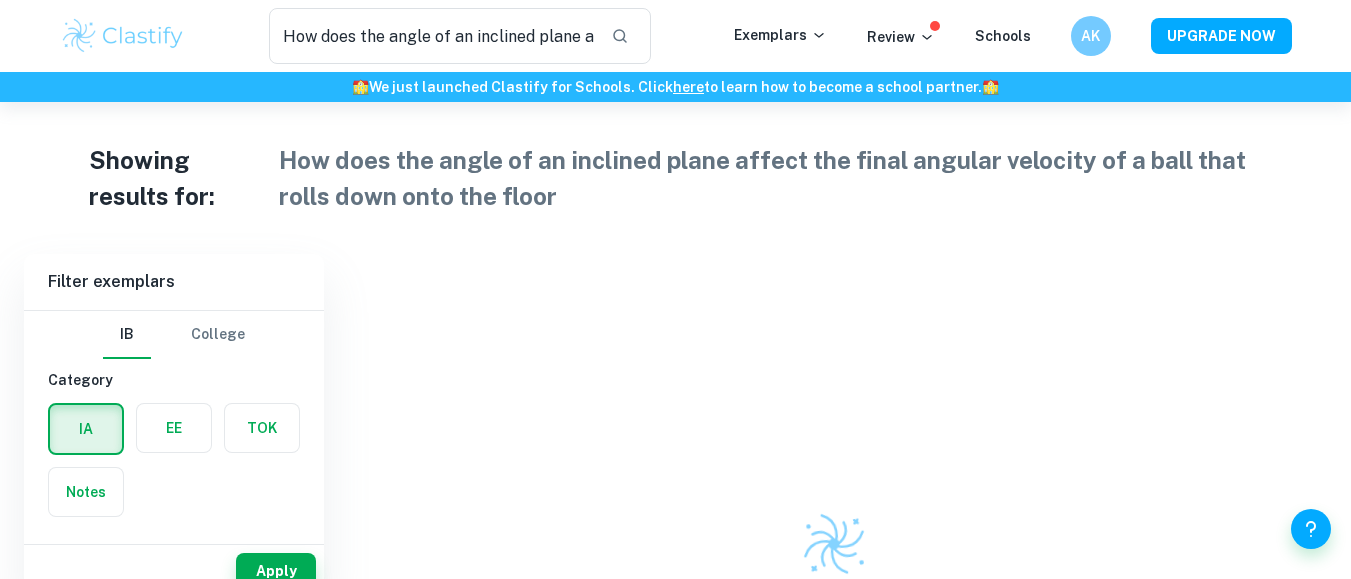 drag, startPoint x: 1281, startPoint y: 270, endPoint x: 1365, endPoint y: 211, distance: 102.64989 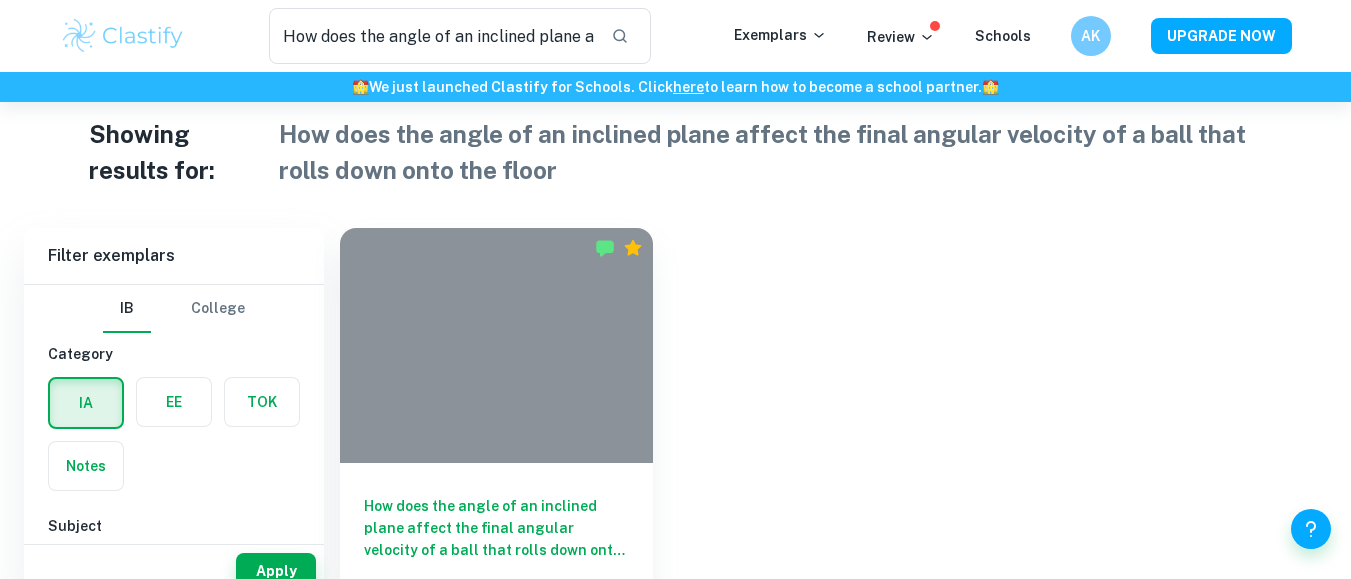scroll, scrollTop: 27, scrollLeft: 0, axis: vertical 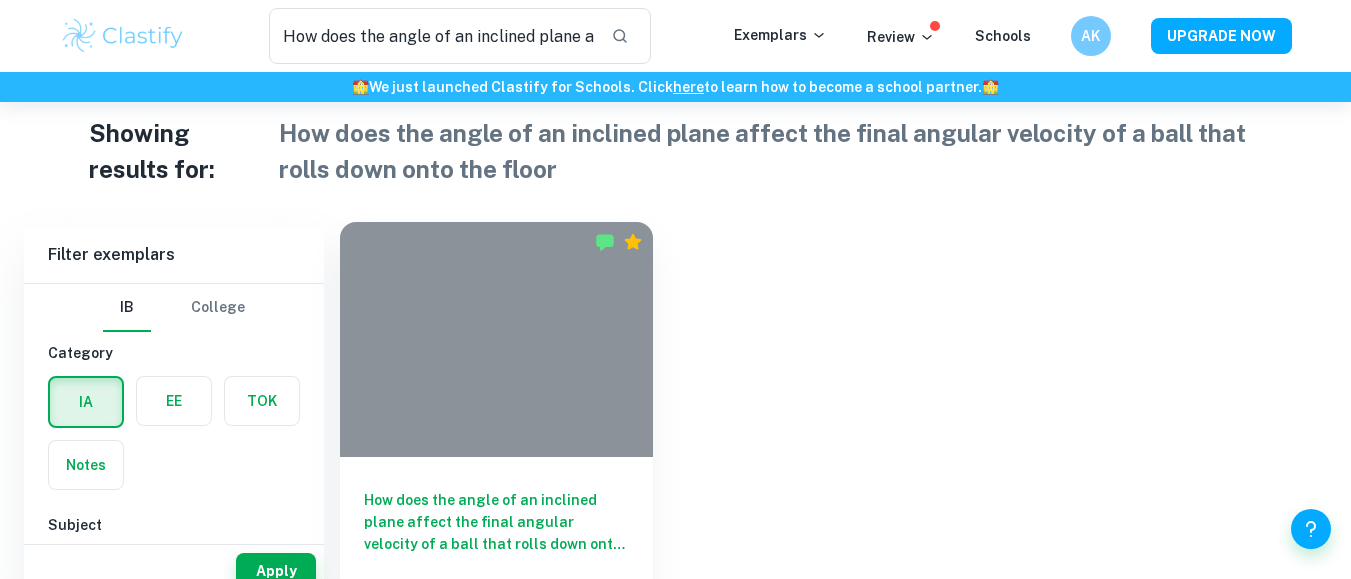 click on "How does the angle of an inclined plane affect the final angular velocity of a ball that rolls down
onto the floor?" at bounding box center (496, 522) 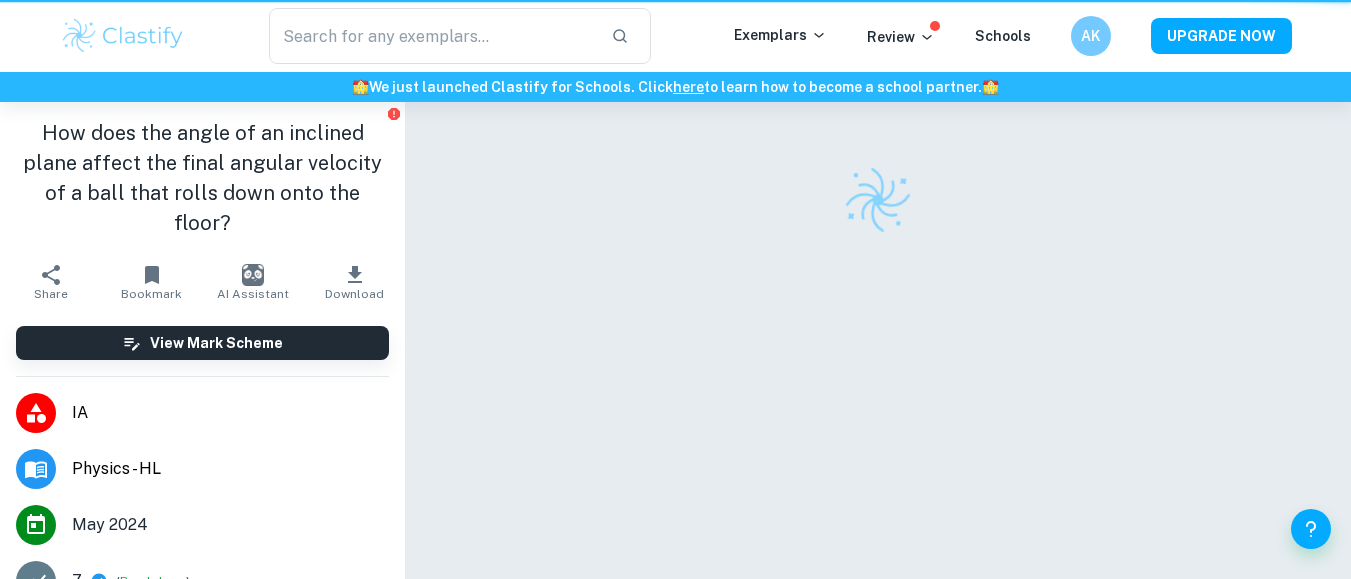 scroll, scrollTop: 0, scrollLeft: 0, axis: both 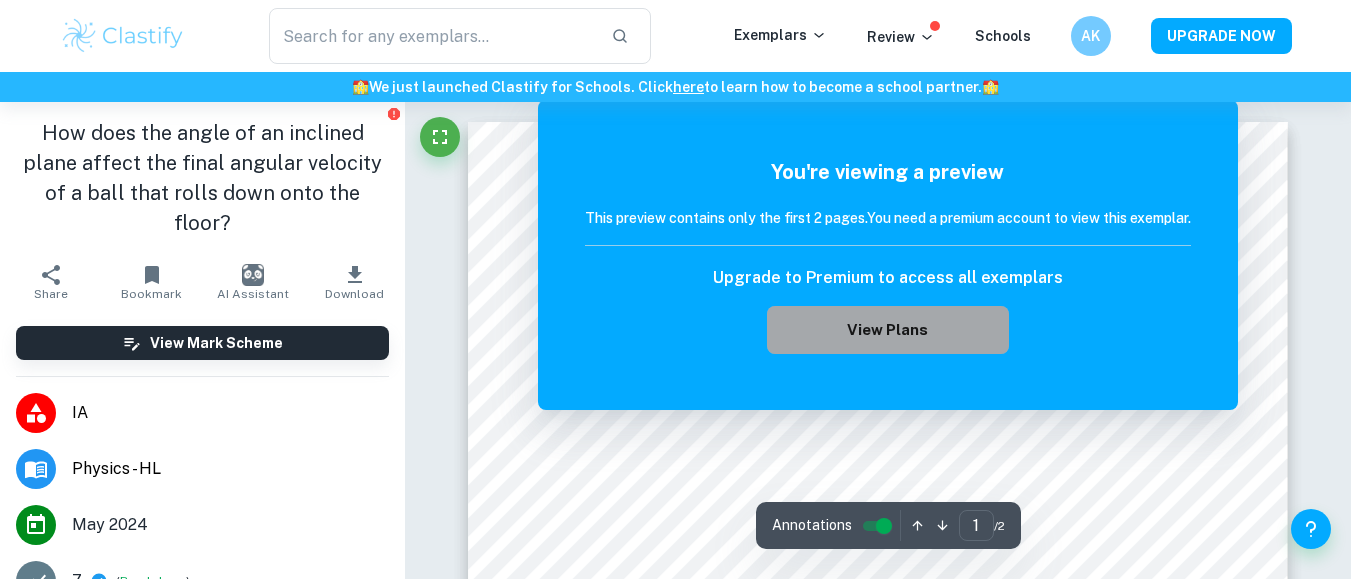 click on "View Plans" at bounding box center [888, 330] 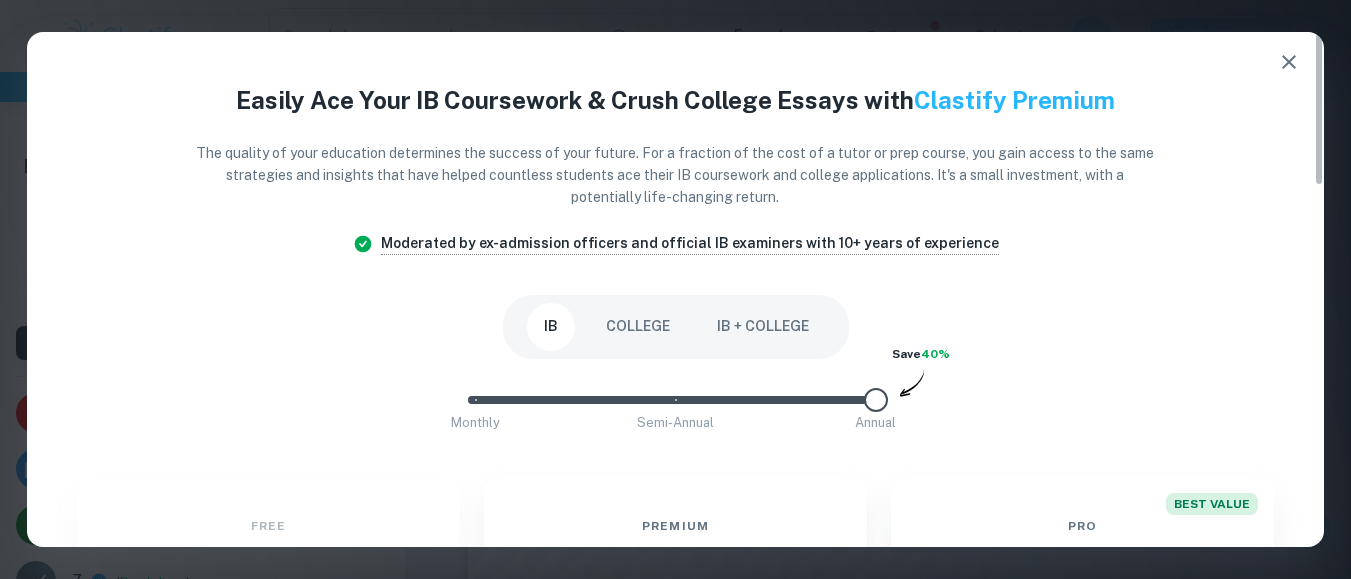 type on "1" 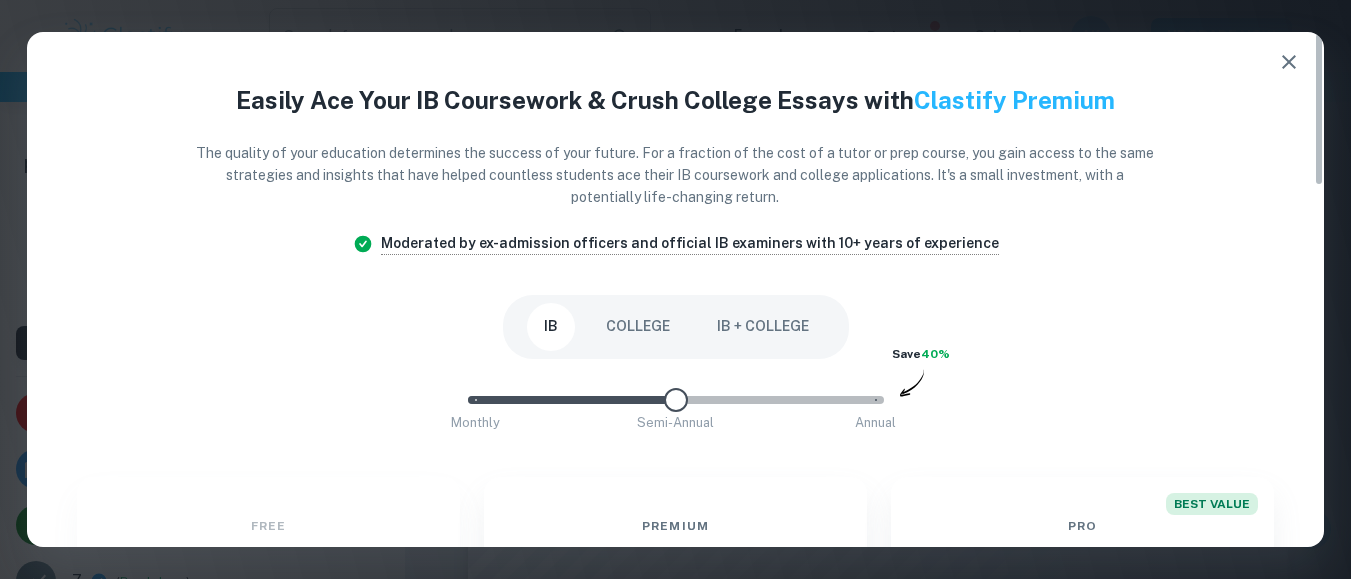 drag, startPoint x: 870, startPoint y: 403, endPoint x: 758, endPoint y: 428, distance: 114.75626 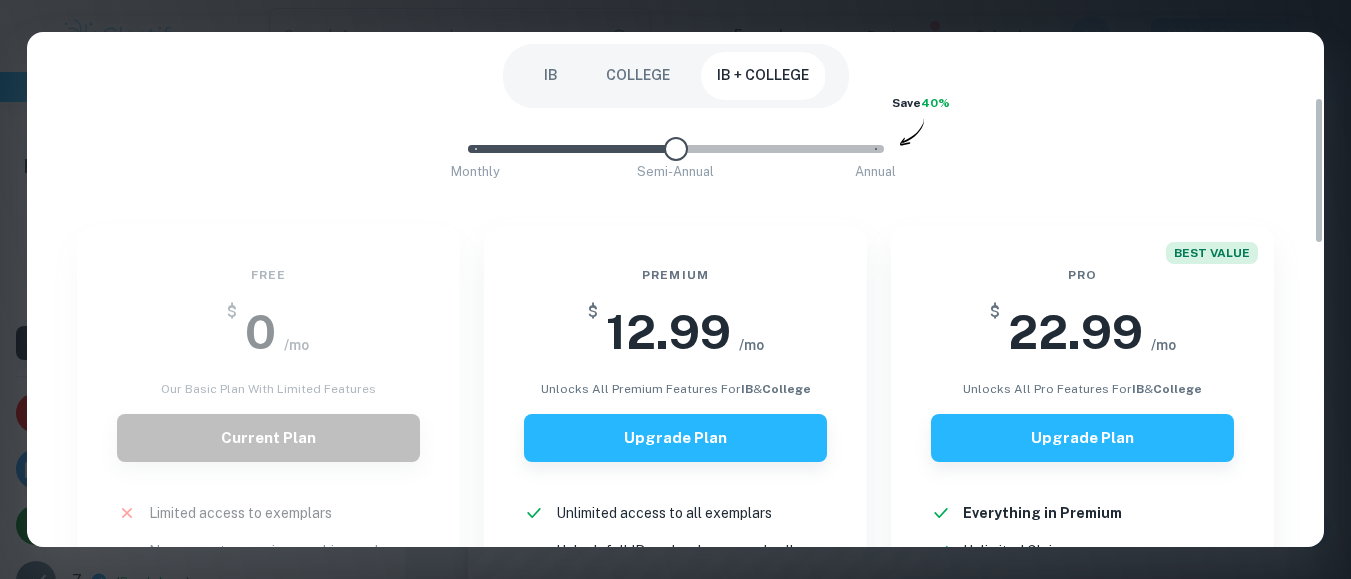 scroll, scrollTop: 268, scrollLeft: 0, axis: vertical 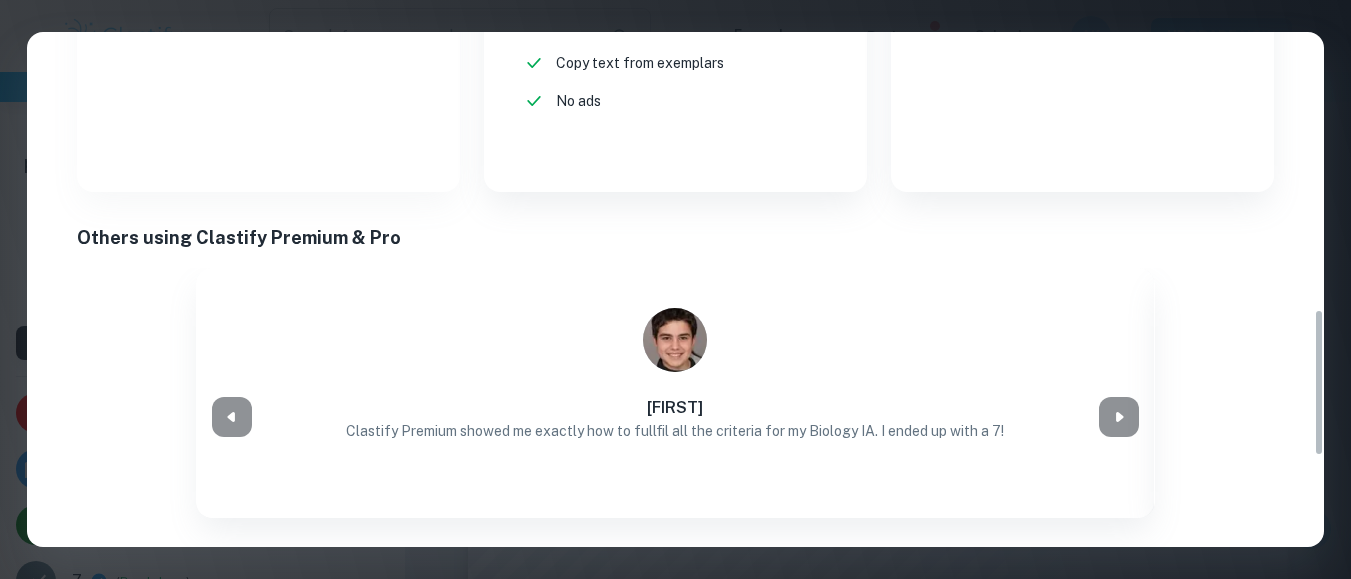 drag, startPoint x: 1318, startPoint y: 171, endPoint x: 1319, endPoint y: 447, distance: 276.0018 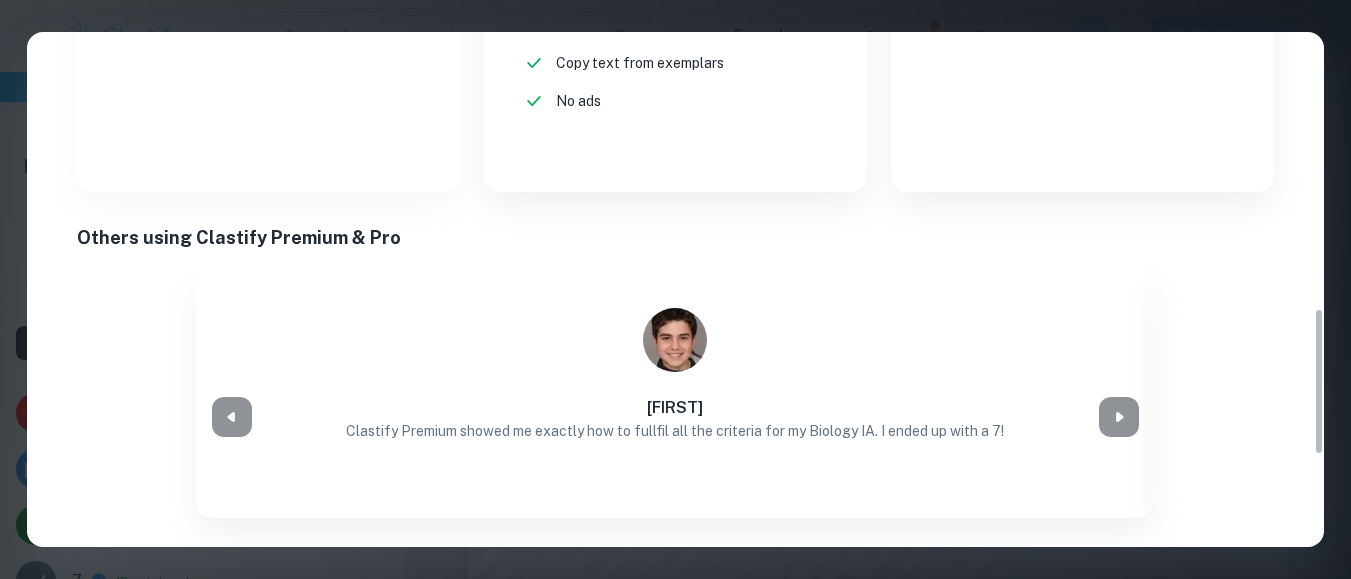 scroll, scrollTop: 963, scrollLeft: 0, axis: vertical 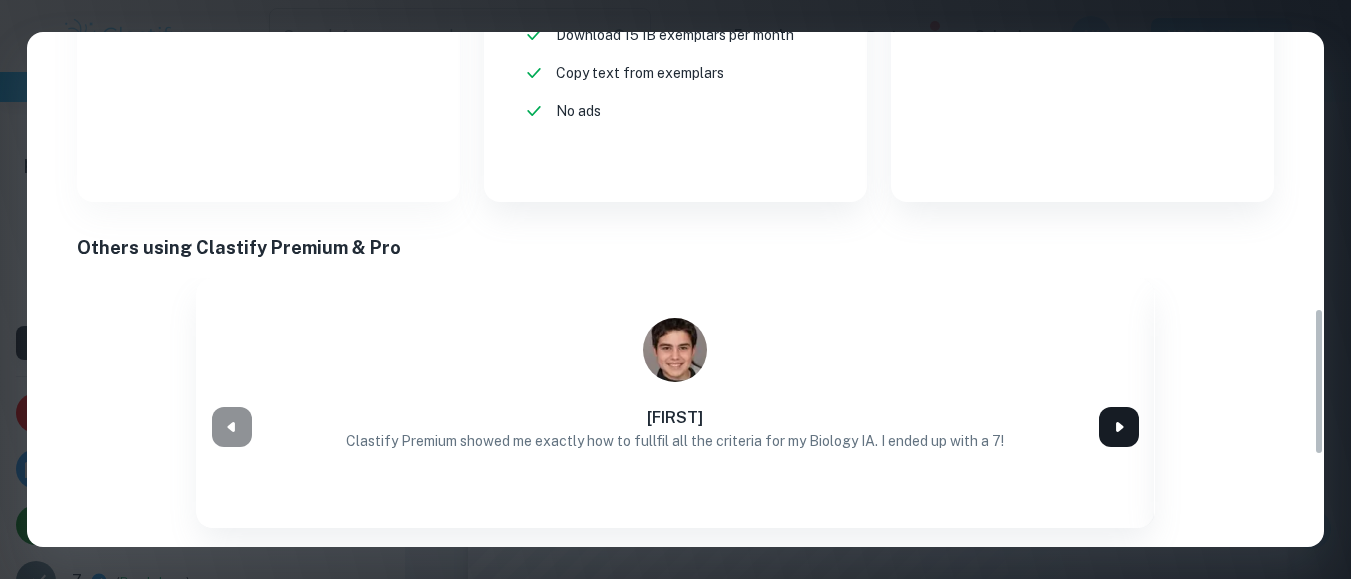 click at bounding box center (1119, 427) 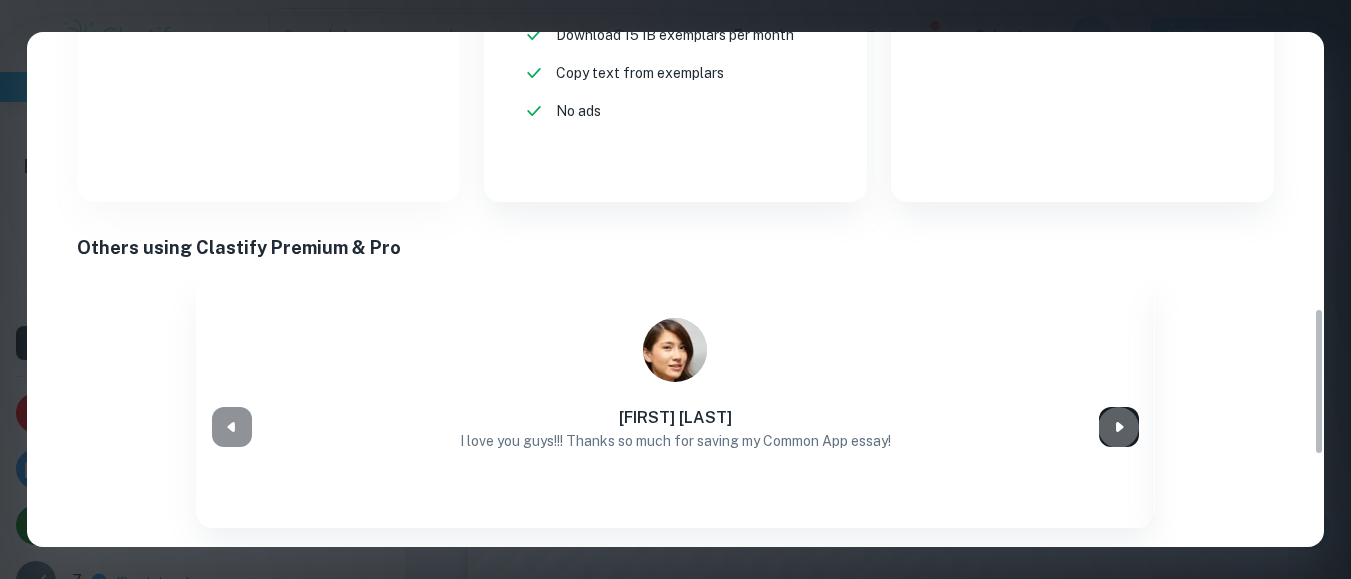 click at bounding box center [1119, 427] 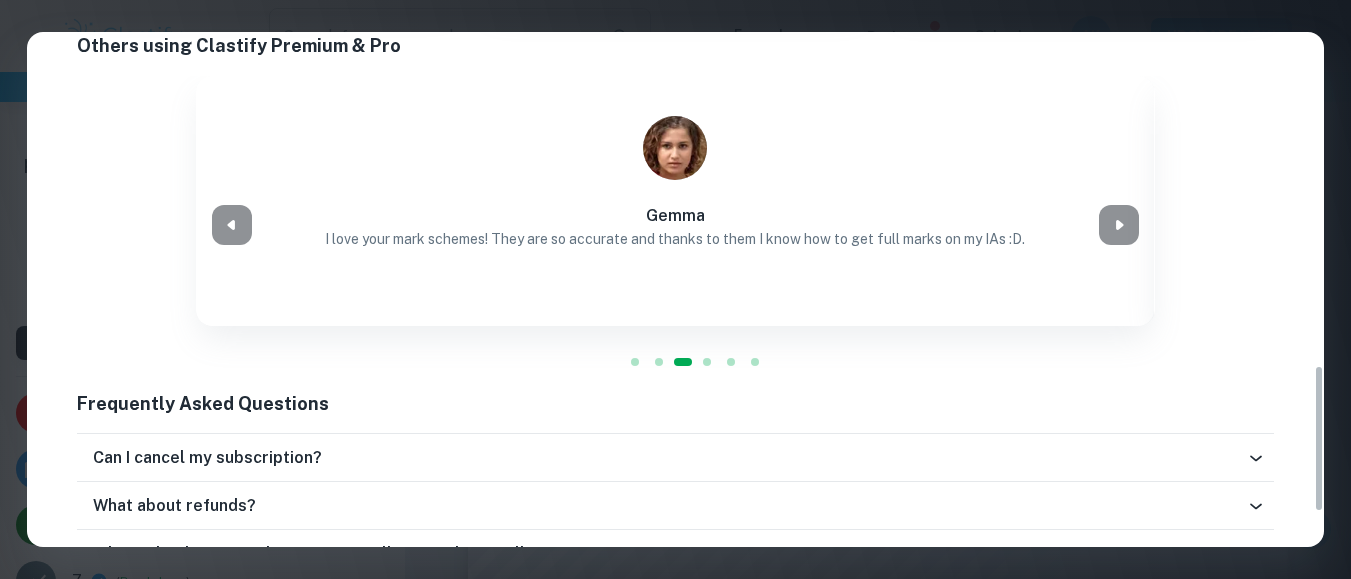 scroll, scrollTop: 1284, scrollLeft: 0, axis: vertical 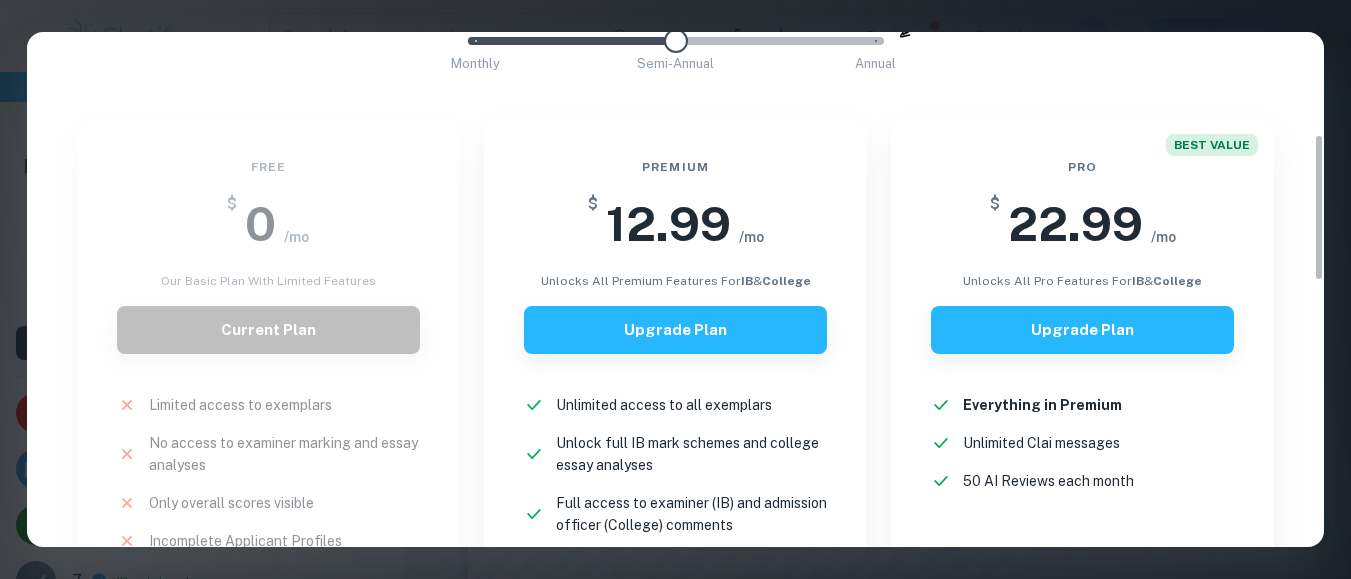 drag, startPoint x: 1318, startPoint y: 438, endPoint x: 1363, endPoint y: 267, distance: 176.82195 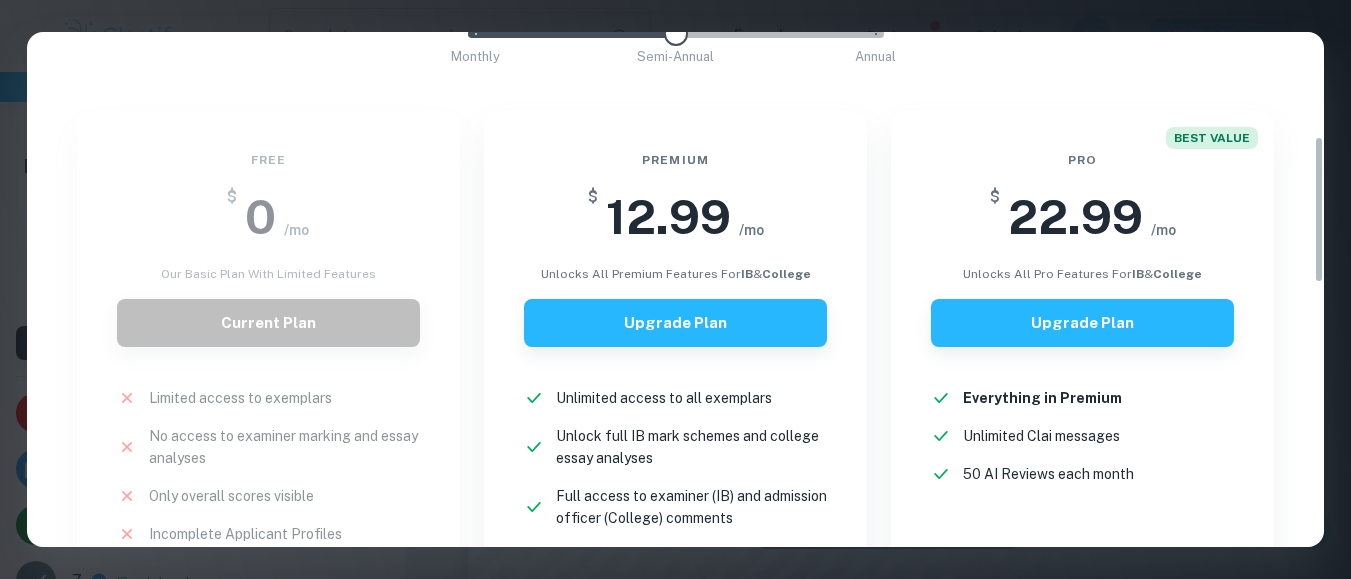scroll, scrollTop: 287, scrollLeft: 0, axis: vertical 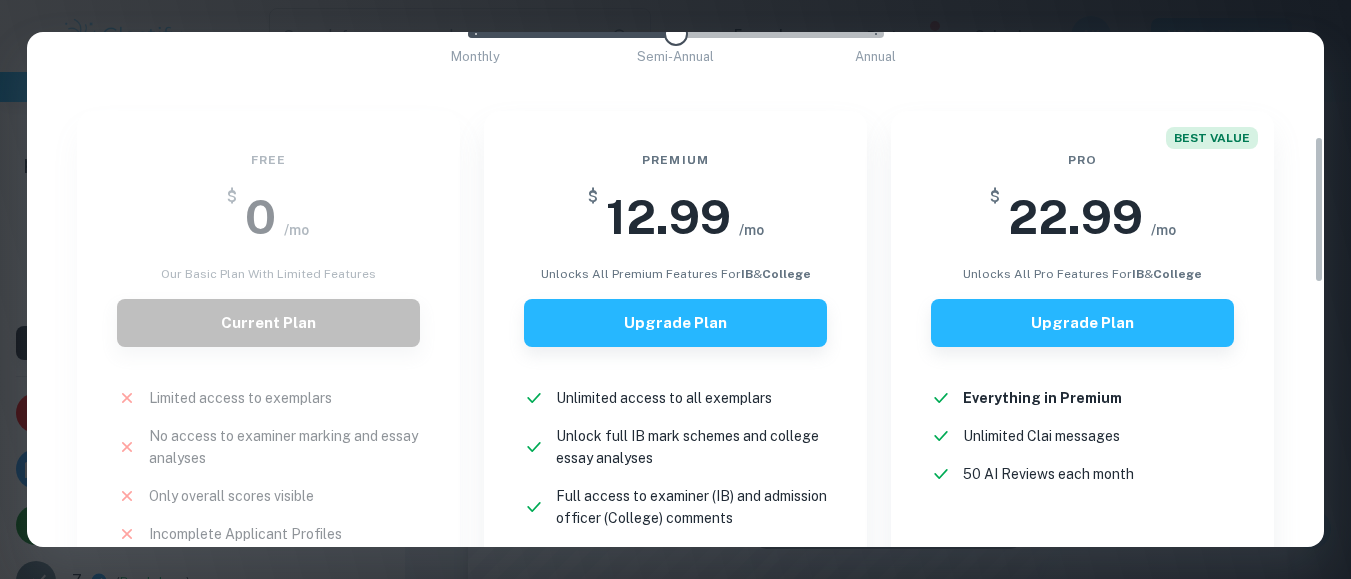 drag, startPoint x: 1365, startPoint y: 143, endPoint x: 1343, endPoint y: 183, distance: 45.65085 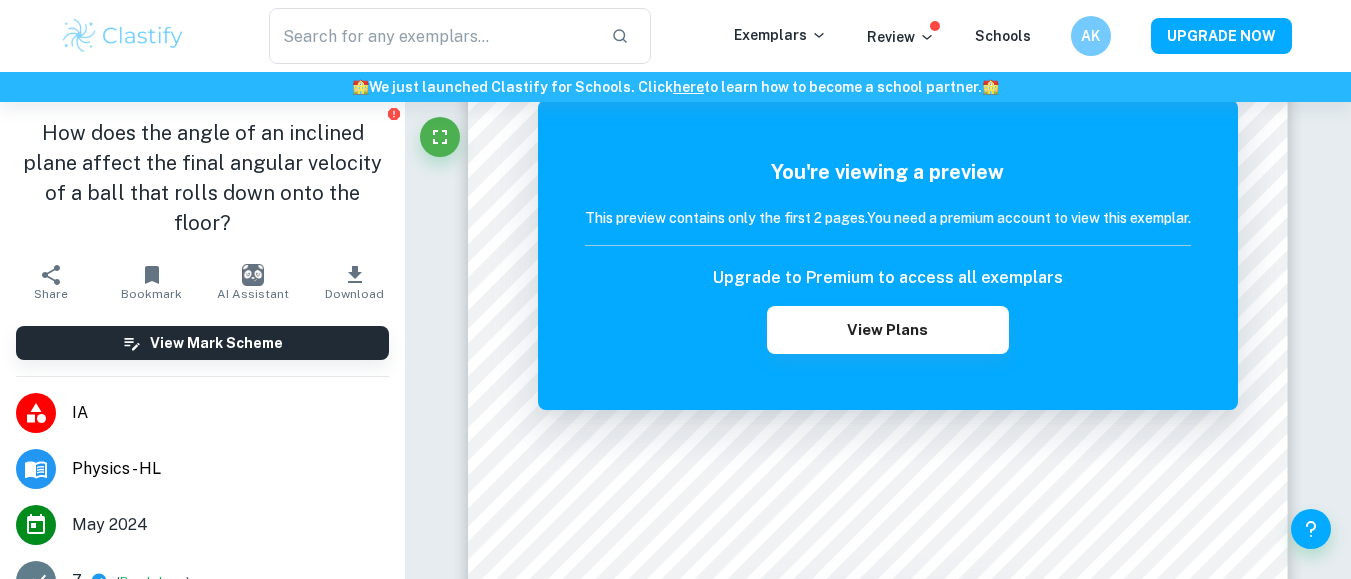 click on "Correct Criterion A The choice of the topic is justified through apparent personal significance, interest, or curiosity Comment The student referred to their interest in marble races. The provided rationale sounds cliche and could have been better explained but there is no reason for deducting a point for this criterion. Written by [FIRST] [LAST] Correct Criterion A Evidence of personal input and initiative in the designing, implementation, or presentation of the investigation is present Comment The student's input and initiative were evident throughout the investigation. They proposed the research question, designed the experiment setup, conducted multiple trials, and analyzed the data. Additionally, the student made decisions on apparatus and materials, safety considerations, data collection methods, and data processing. This all demonstrated a high level of input and initiative in the investigation. Written by [FIRST] [LAST] Correct Criterion A Comment Written by [FIRST] [LAST] Correct Criterion A Comment" at bounding box center (878, 906) 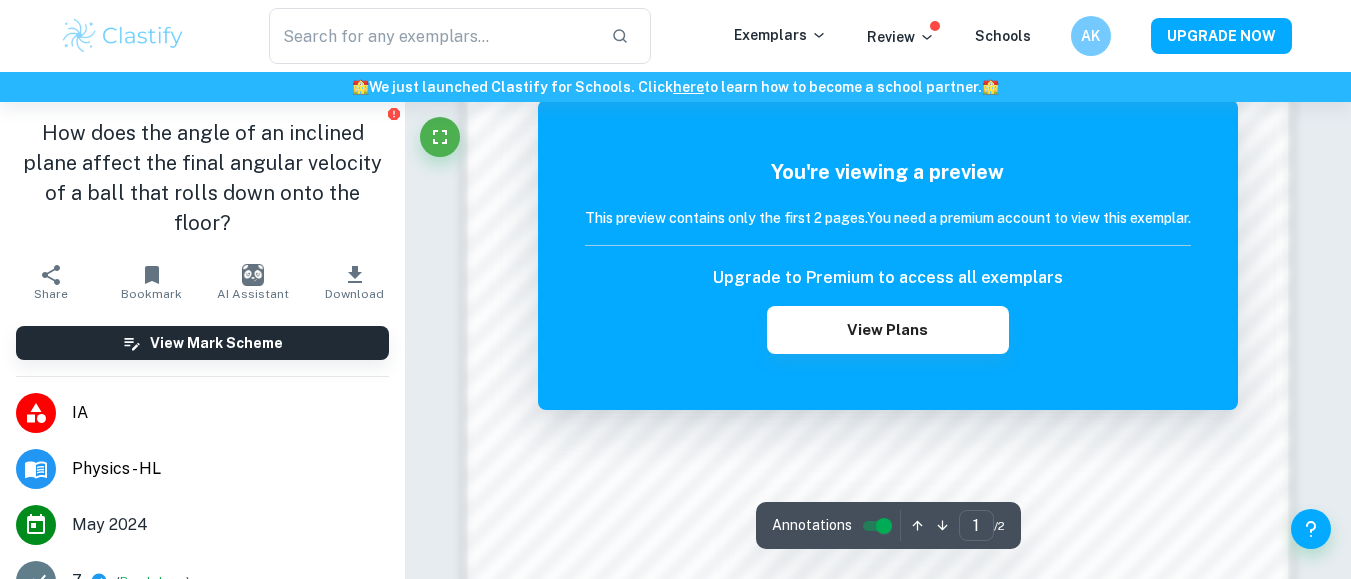 scroll, scrollTop: 1811, scrollLeft: 0, axis: vertical 